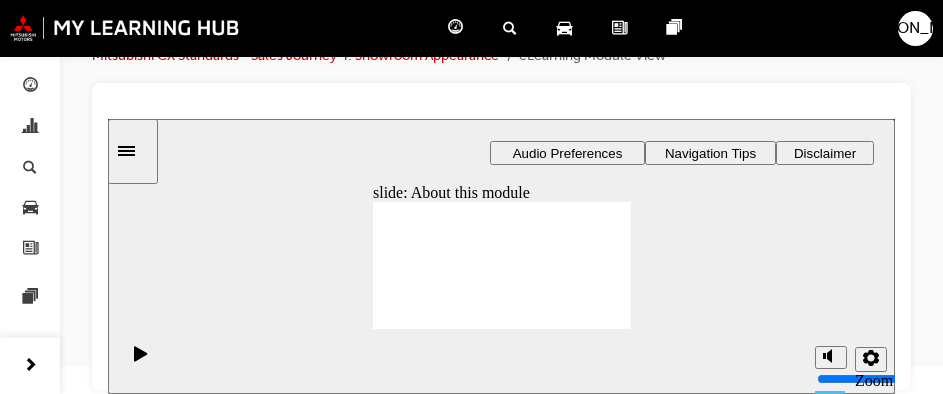 scroll, scrollTop: 0, scrollLeft: 0, axis: both 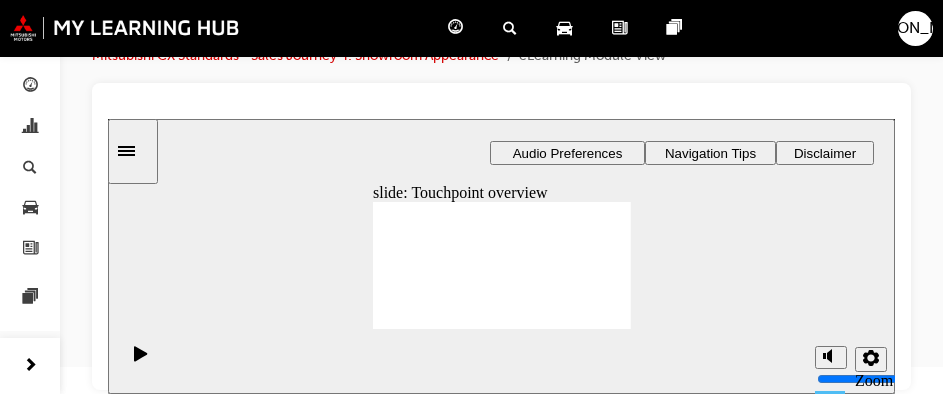click 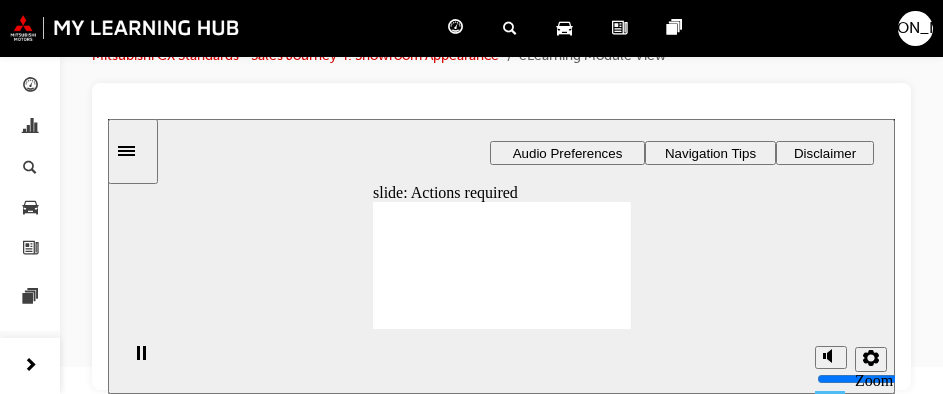 click 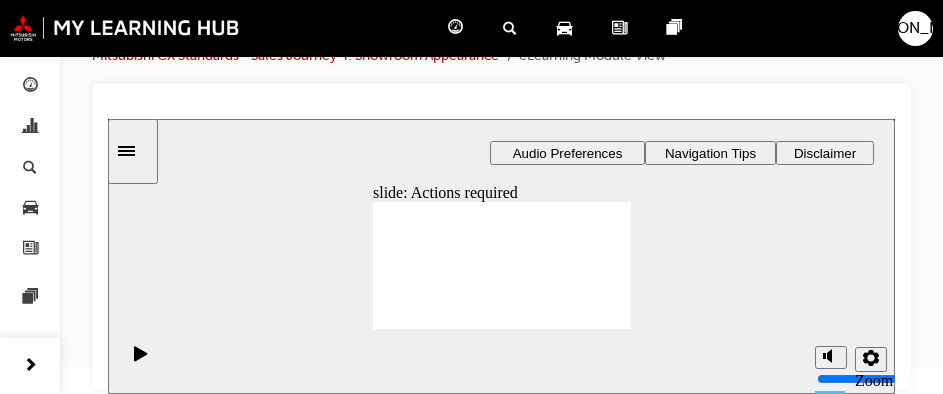 click 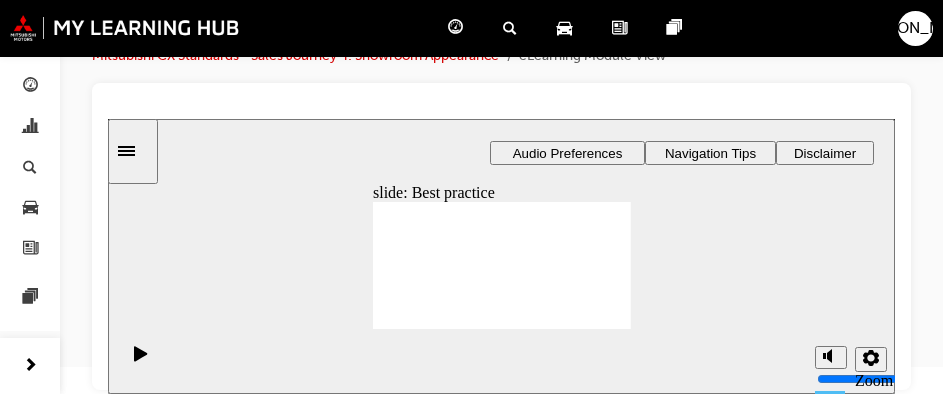 click 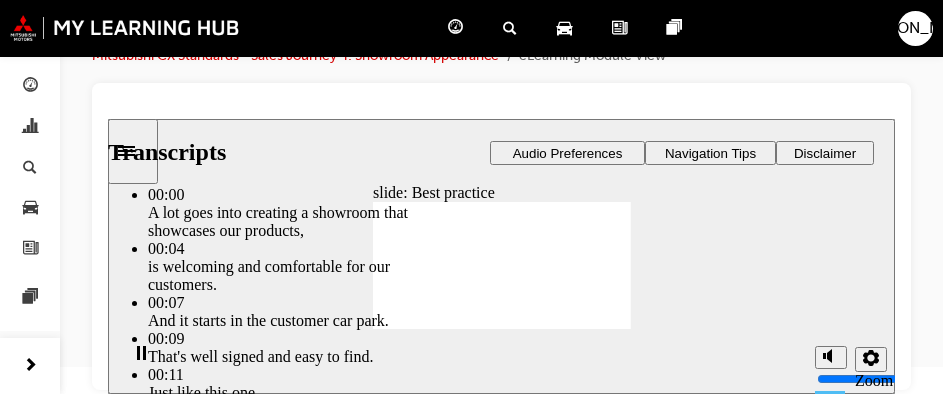 type on "21" 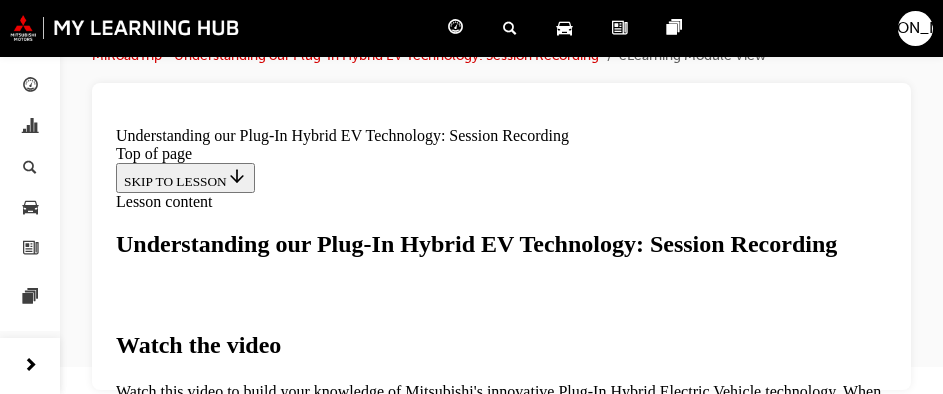 scroll, scrollTop: 0, scrollLeft: 0, axis: both 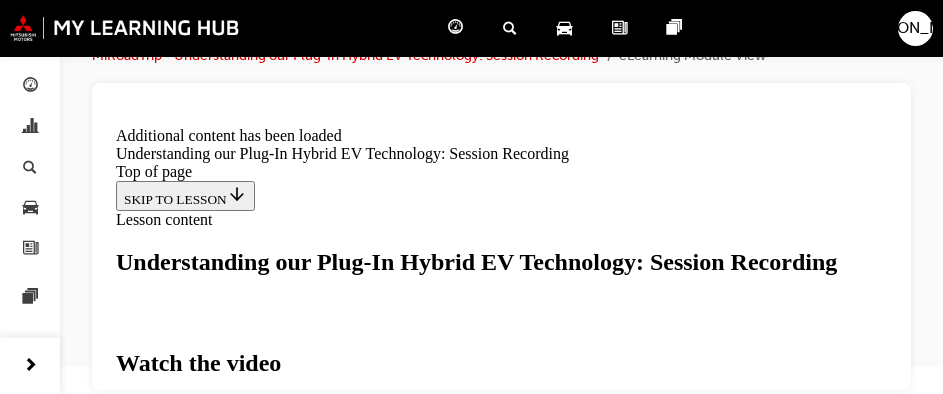 click on "CLOSE MODULE" at bounding box center (177, 820) 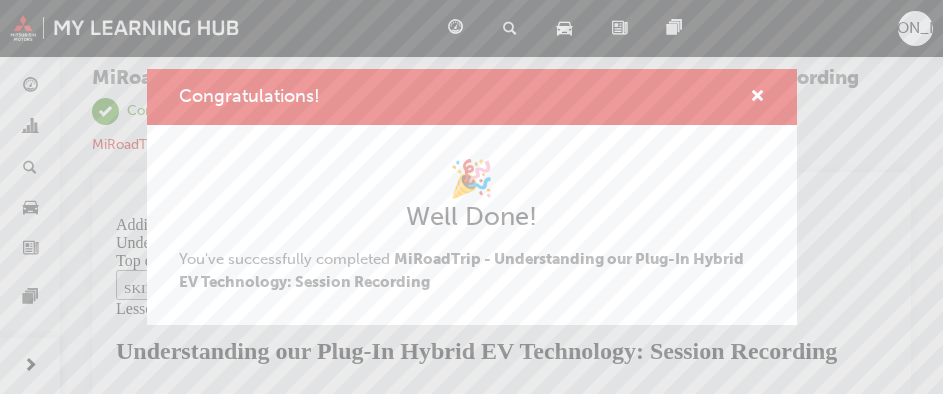scroll, scrollTop: 0, scrollLeft: 0, axis: both 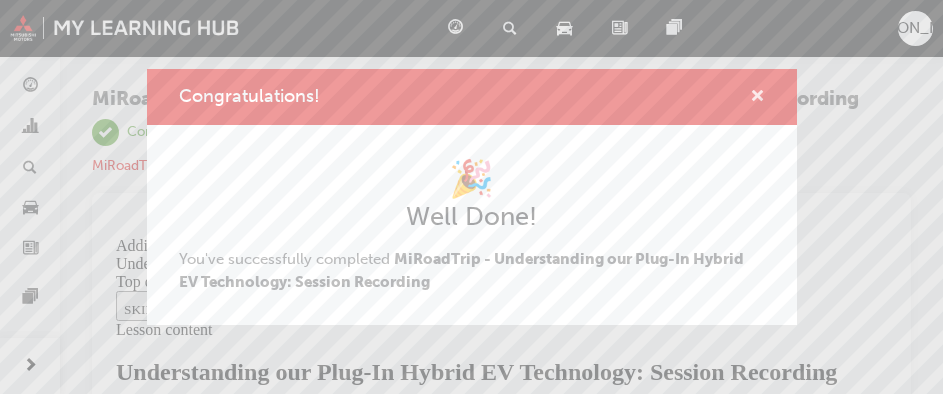 click at bounding box center (757, 98) 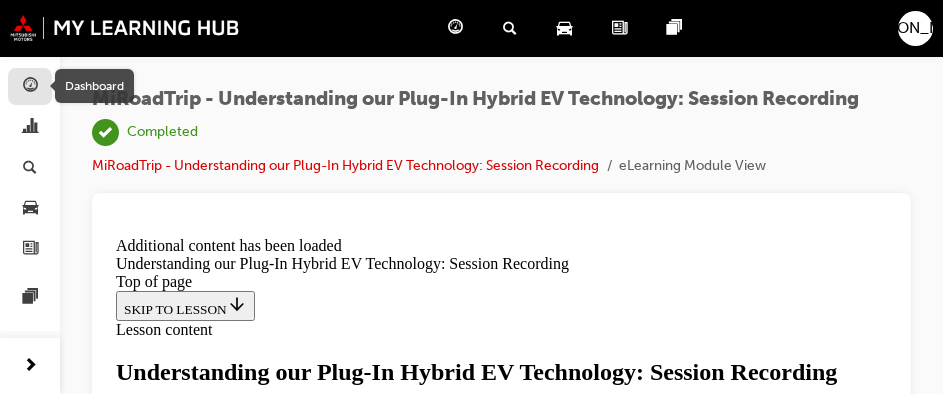 click at bounding box center (30, 87) 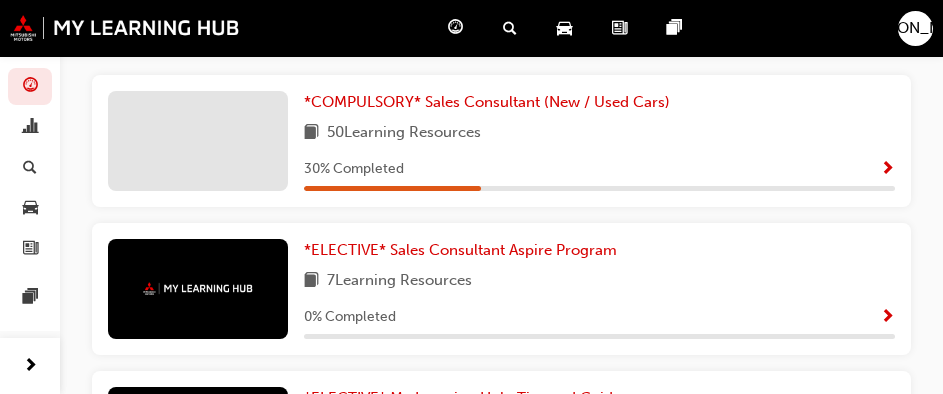 scroll, scrollTop: 467, scrollLeft: 0, axis: vertical 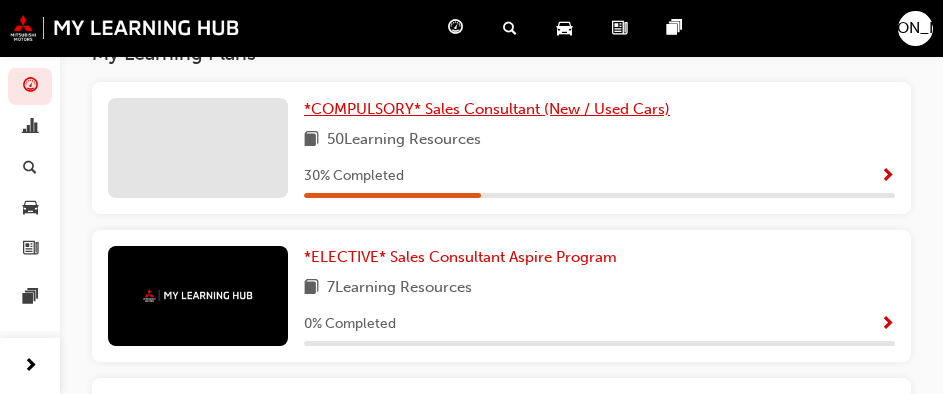 click on "*COMPULSORY* Sales Consultant (New / Used Cars) 50  Learning Resources 30 % Completed" at bounding box center (501, 148) 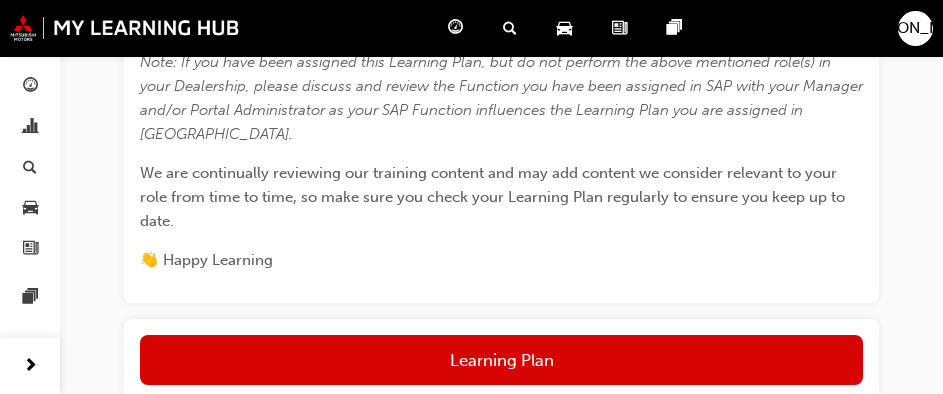 scroll, scrollTop: 900, scrollLeft: 0, axis: vertical 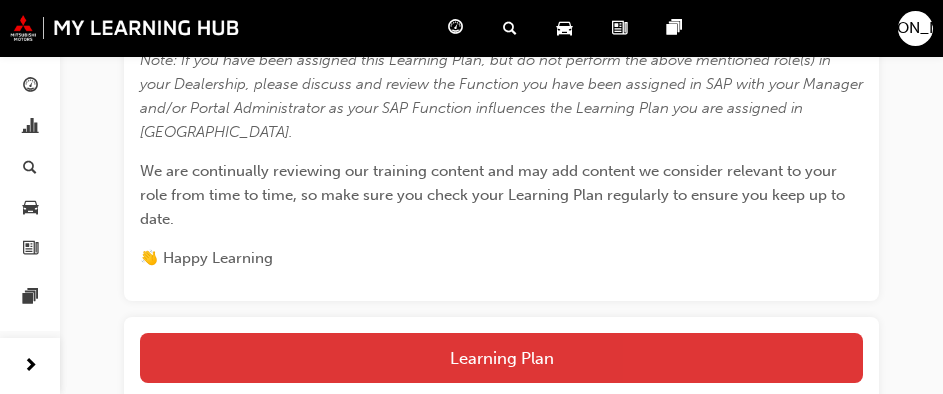 click on "Learning Plan" at bounding box center [501, 358] 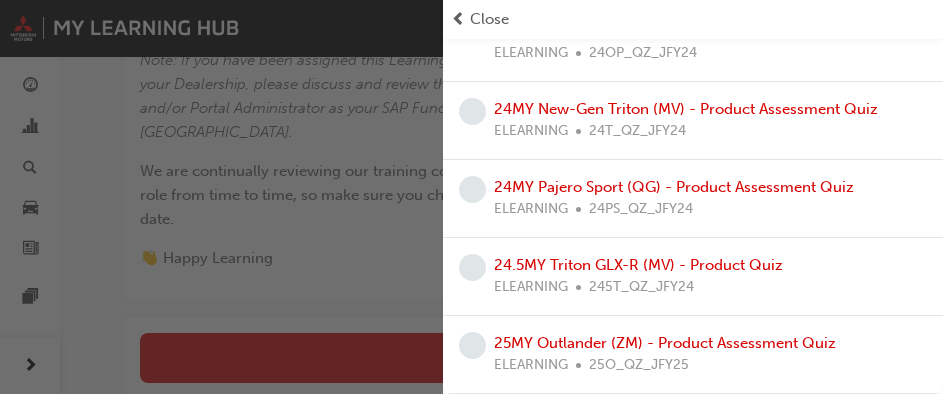scroll, scrollTop: 3700, scrollLeft: 0, axis: vertical 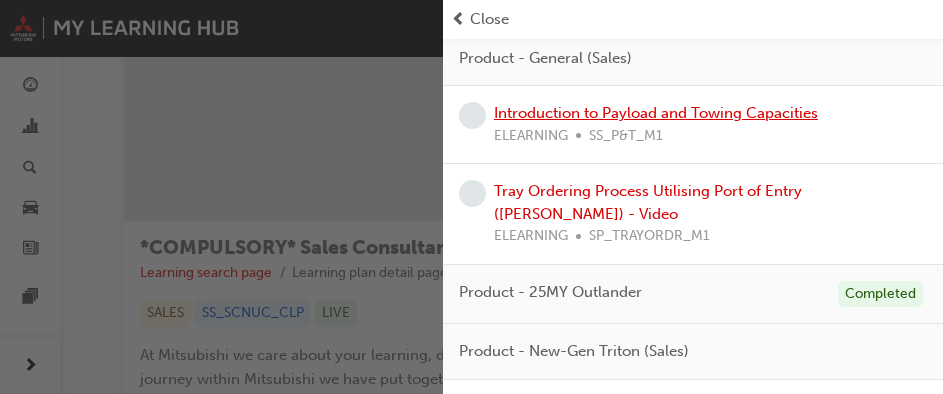click on "Introduction to Payload and Towing Capacities" at bounding box center [656, 113] 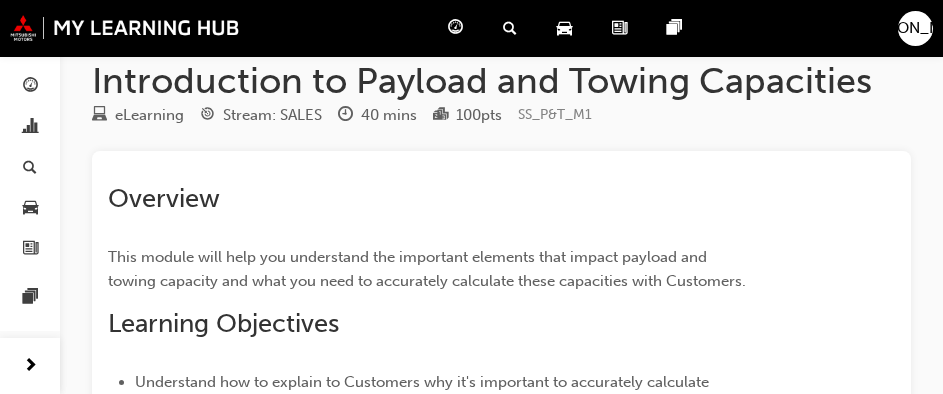 scroll, scrollTop: 0, scrollLeft: 0, axis: both 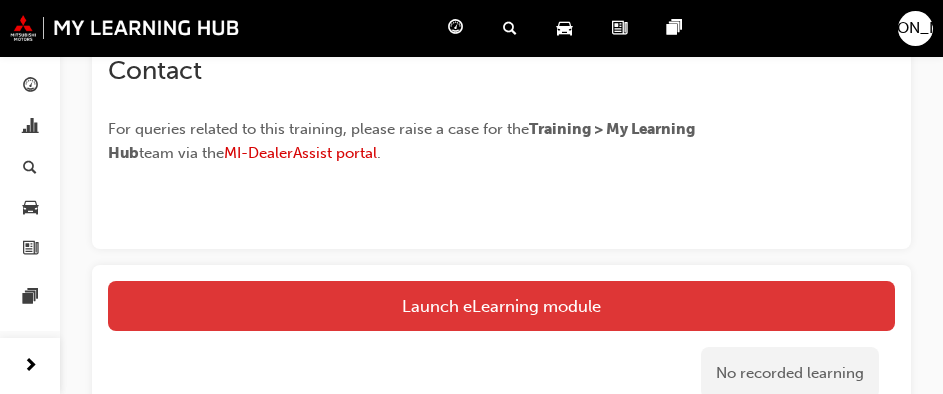 click on "Launch eLearning module" at bounding box center (501, 306) 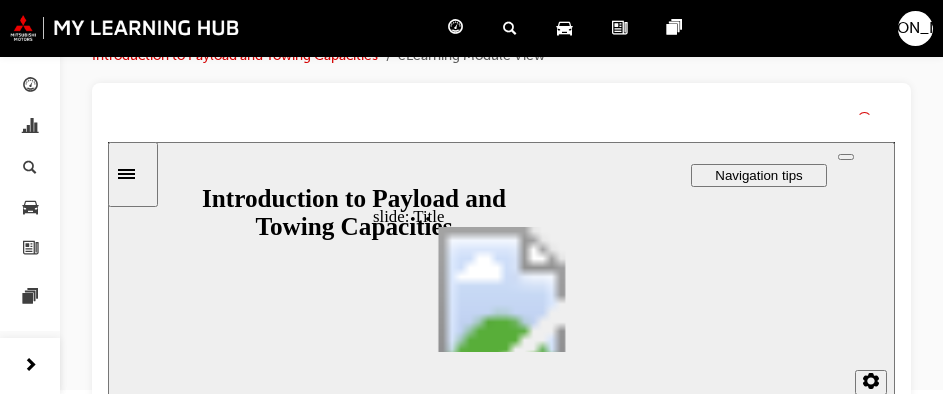 scroll, scrollTop: 0, scrollLeft: 0, axis: both 